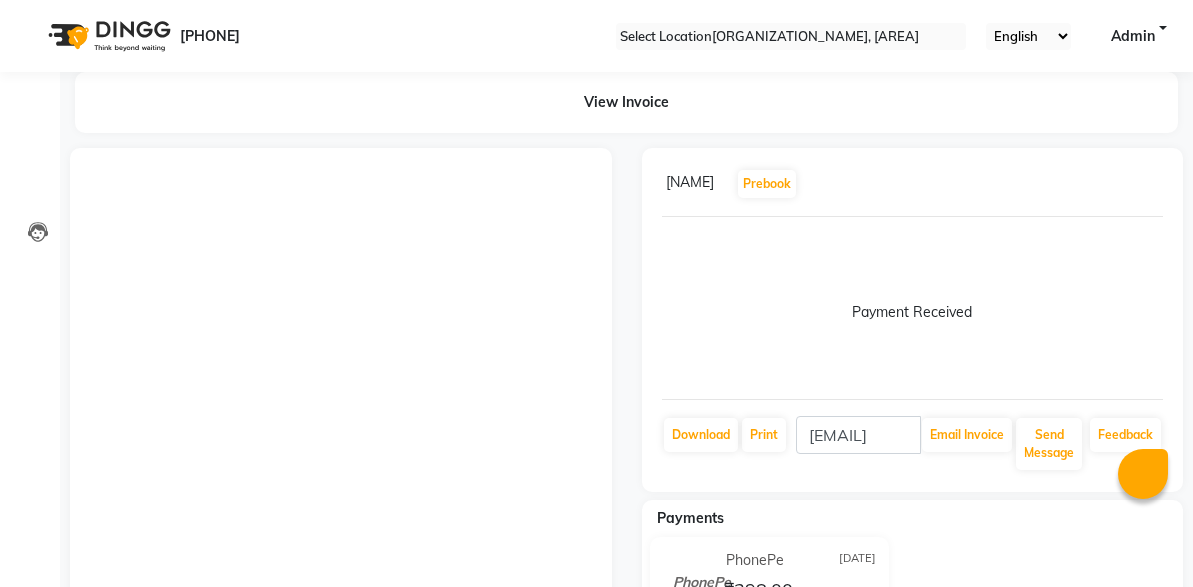 scroll, scrollTop: 0, scrollLeft: 0, axis: both 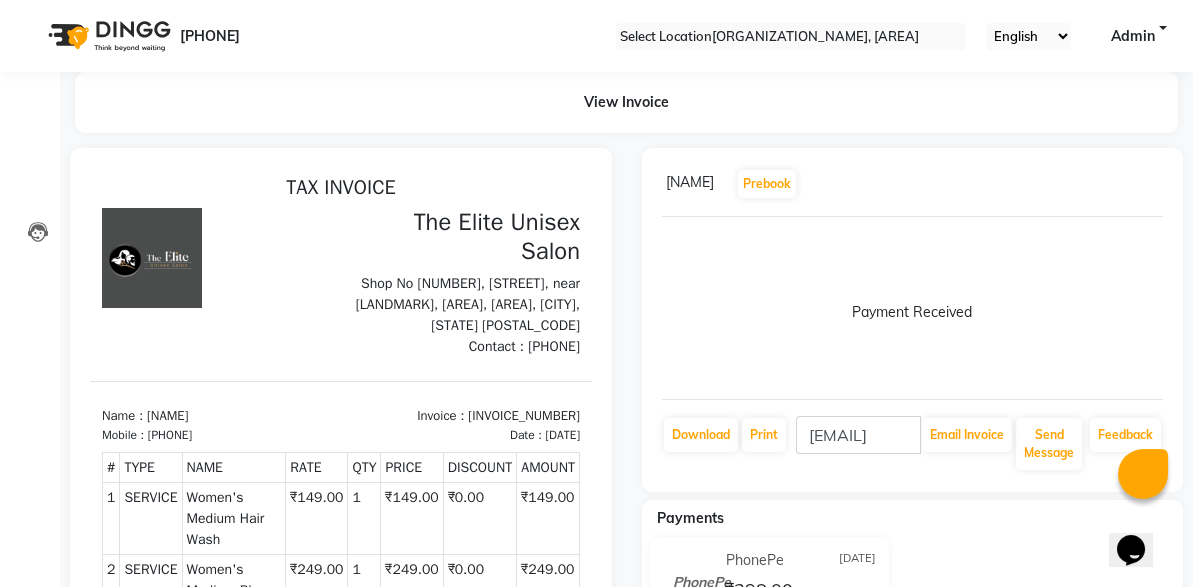 click on "Invoice" at bounding box center (30, 146) 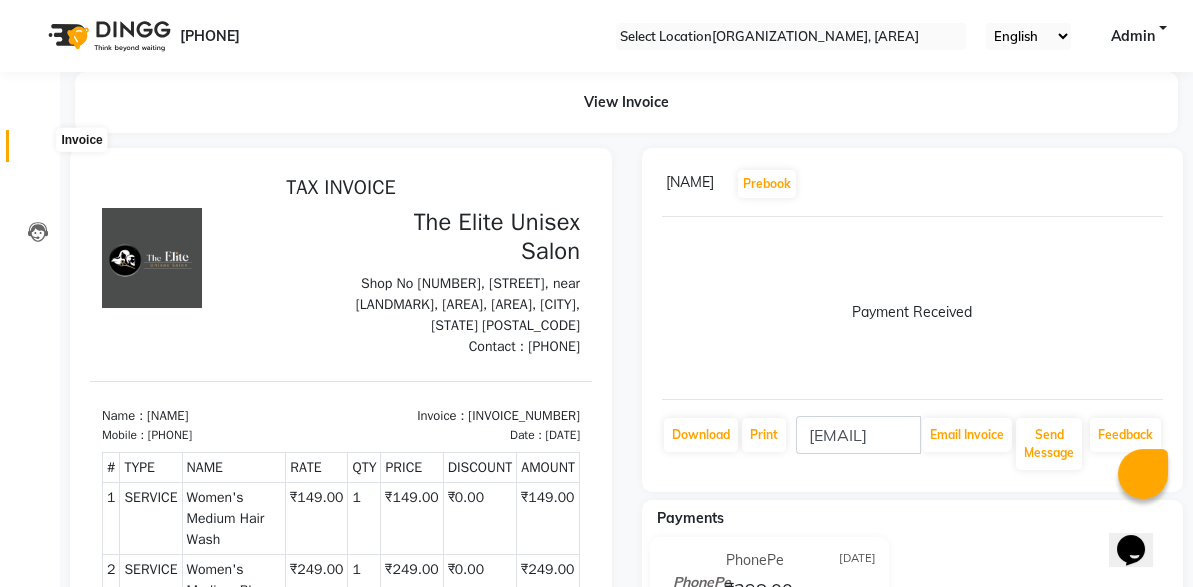 click at bounding box center (38, 151) 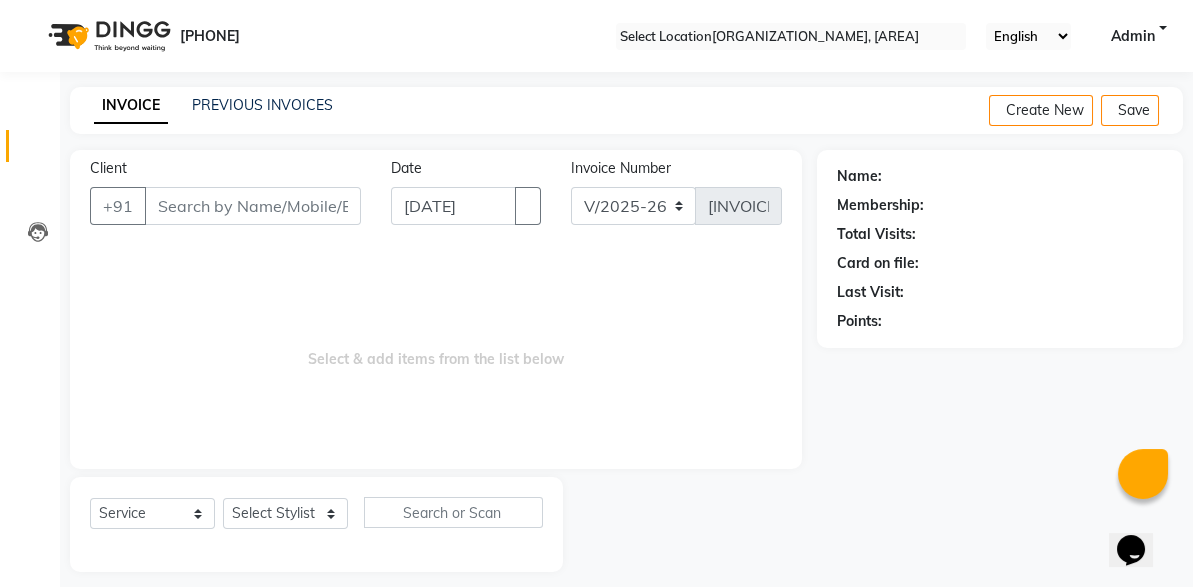 scroll, scrollTop: 13, scrollLeft: 0, axis: vertical 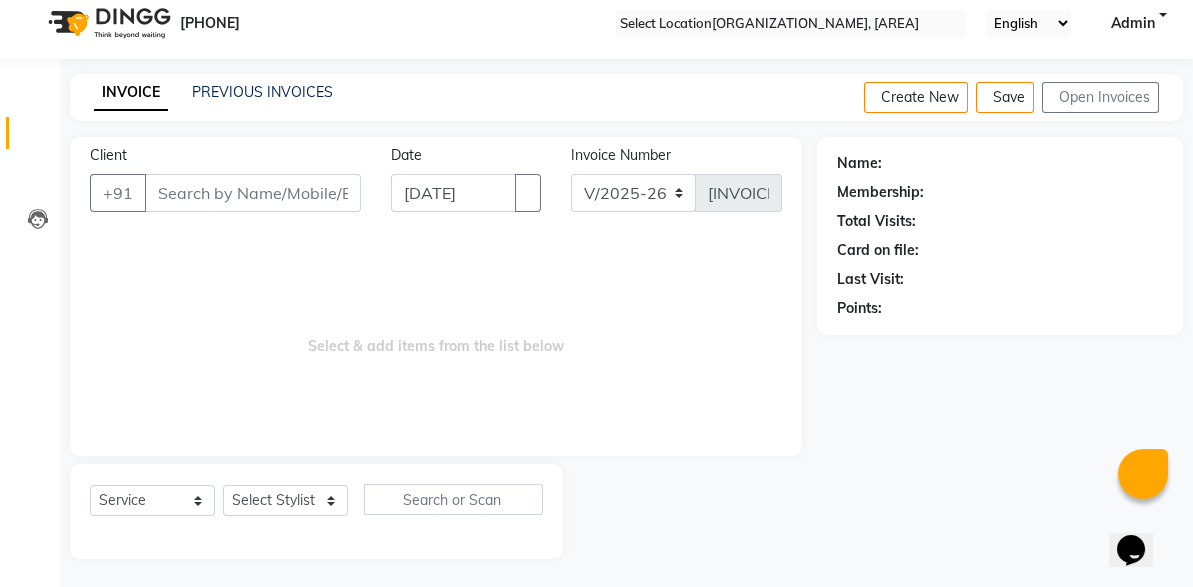 click on "Client" at bounding box center (253, 193) 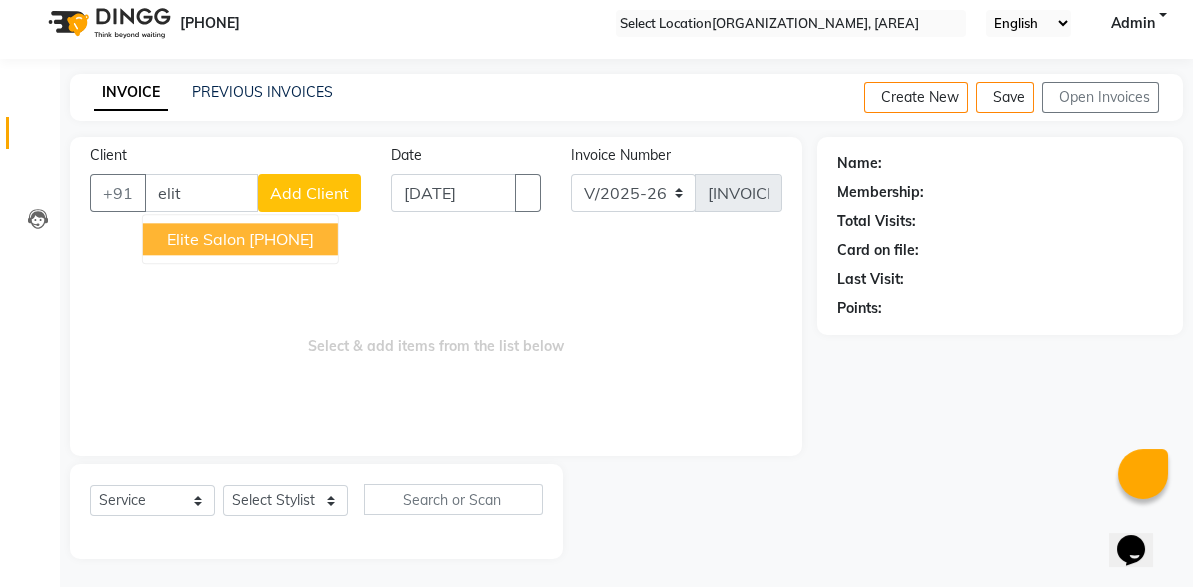 click on "[ORGANIZATION_NAME] [PHONE]" at bounding box center (240, 239) 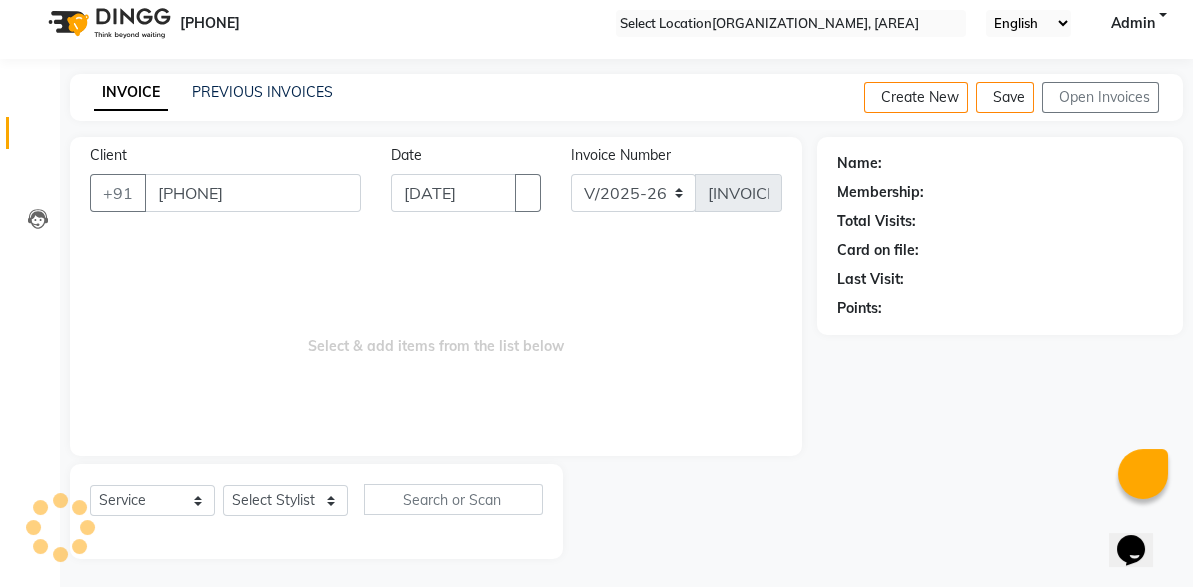 type on "[PHONE]" 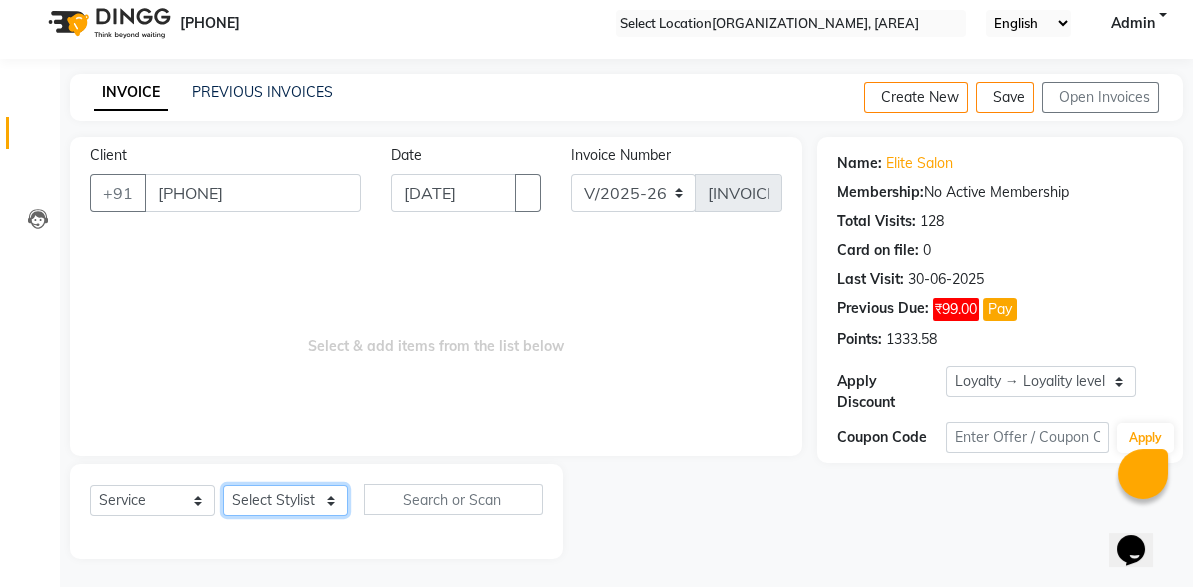 click on "Select Stylist [NAME] [NAME] [NAME] [NAME]" at bounding box center (285, 500) 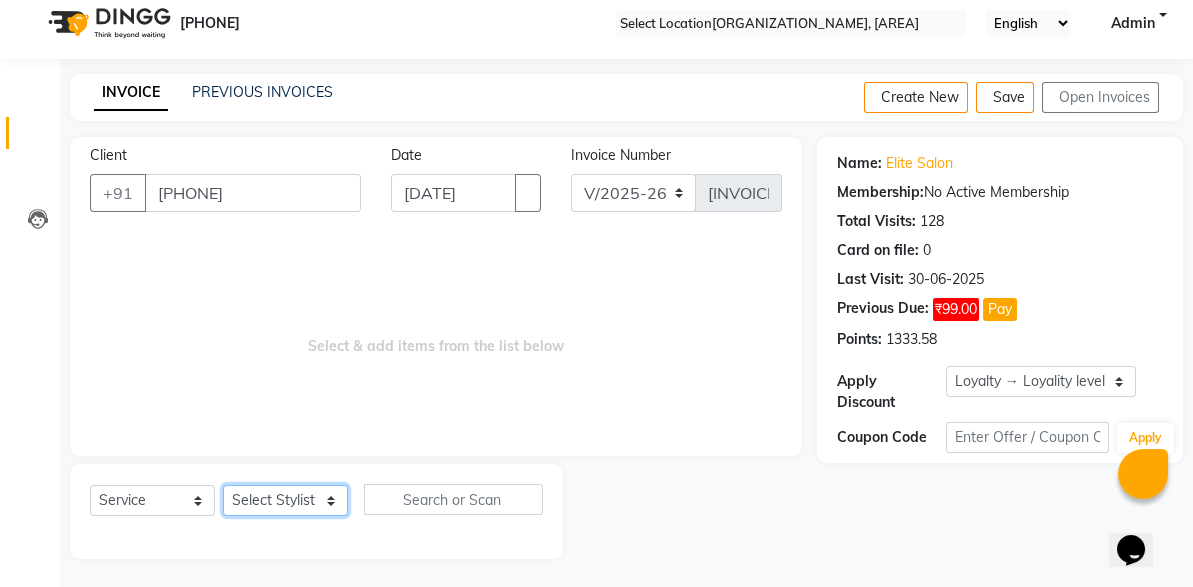 select on "[POSTAL_CODE]" 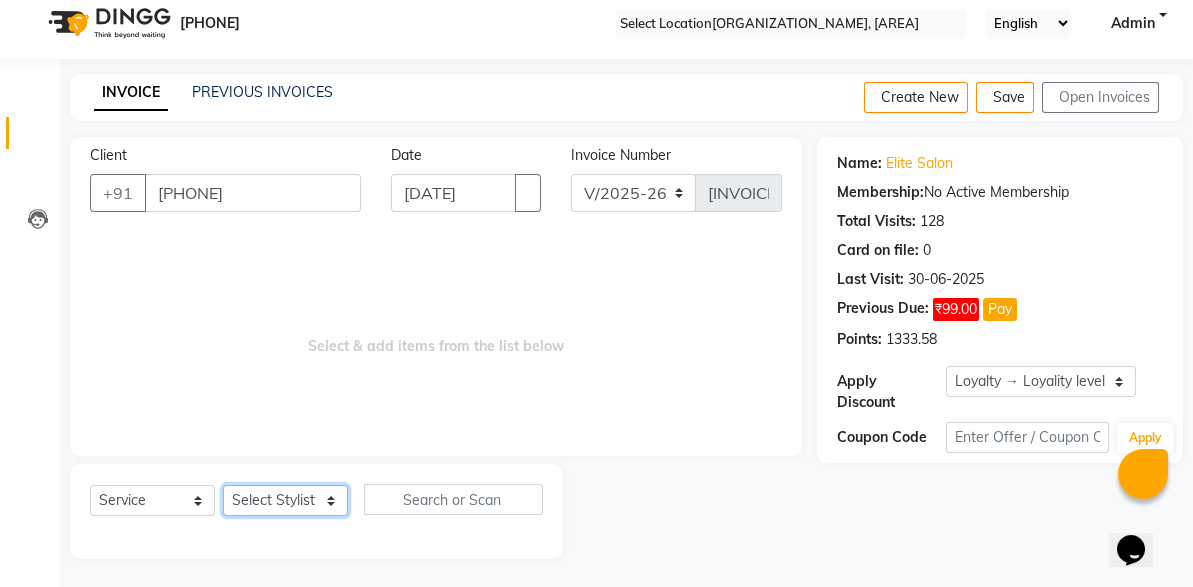 click on "Select Stylist [NAME] [NAME] [NAME] [NAME]" at bounding box center (285, 500) 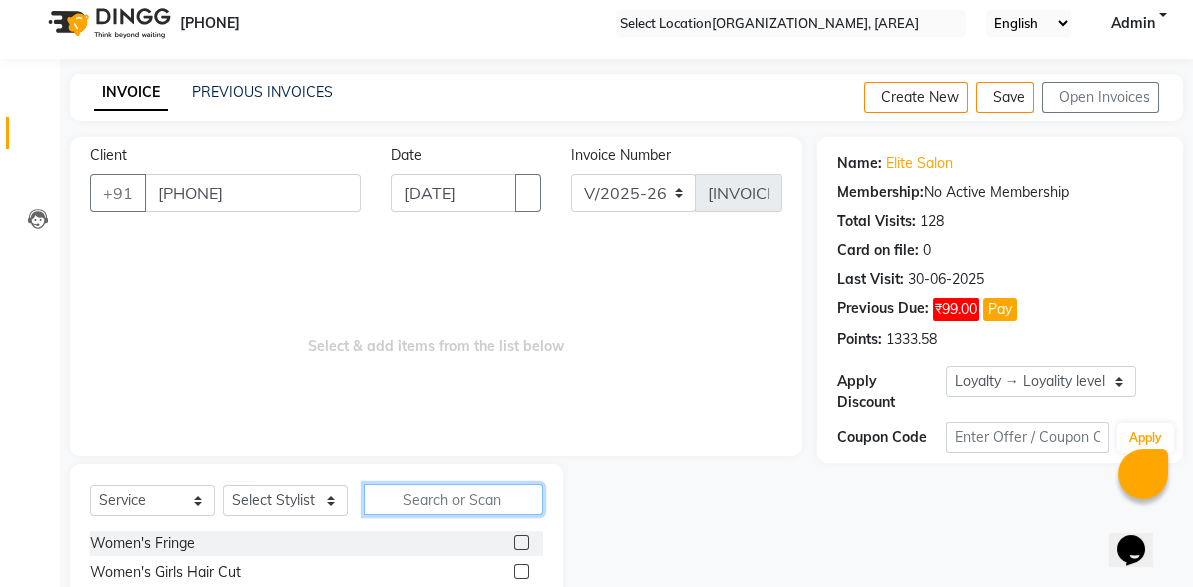 click at bounding box center [453, 499] 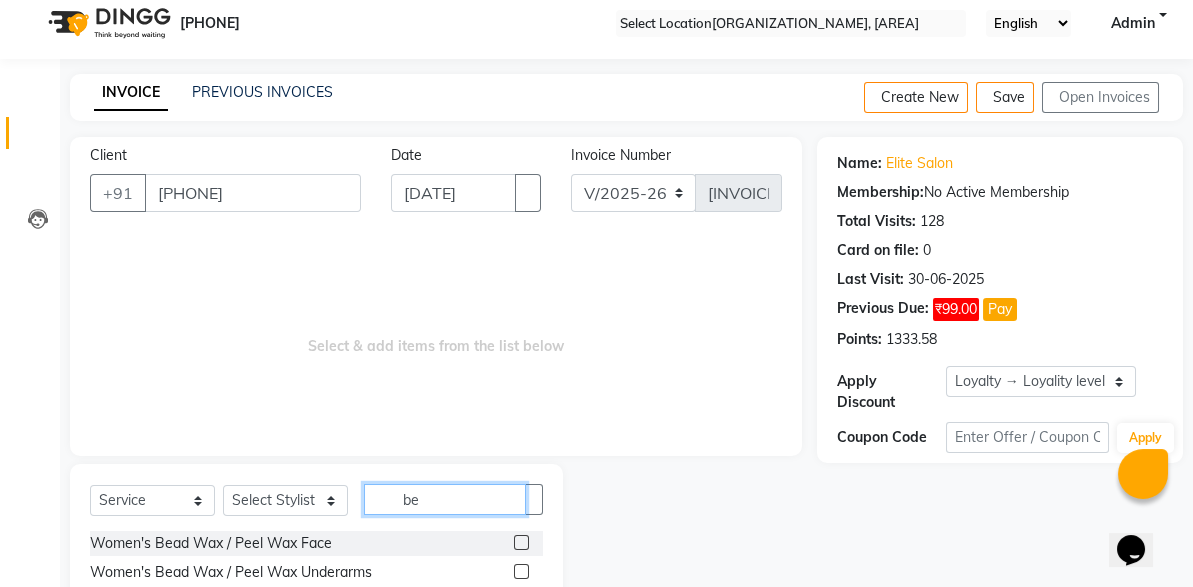 scroll, scrollTop: 213, scrollLeft: 0, axis: vertical 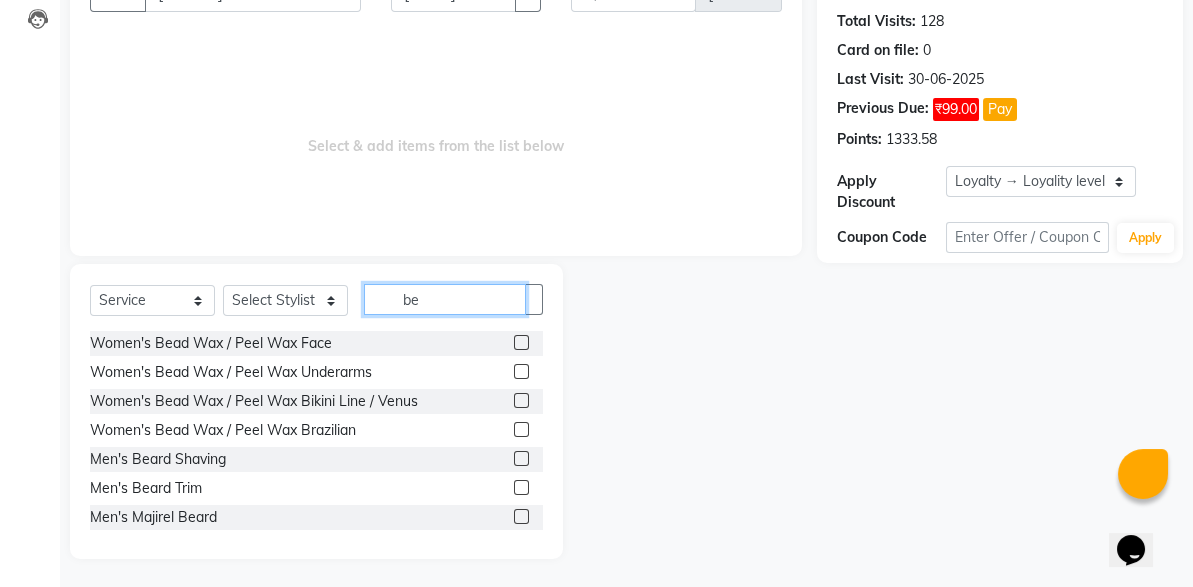 type on "be" 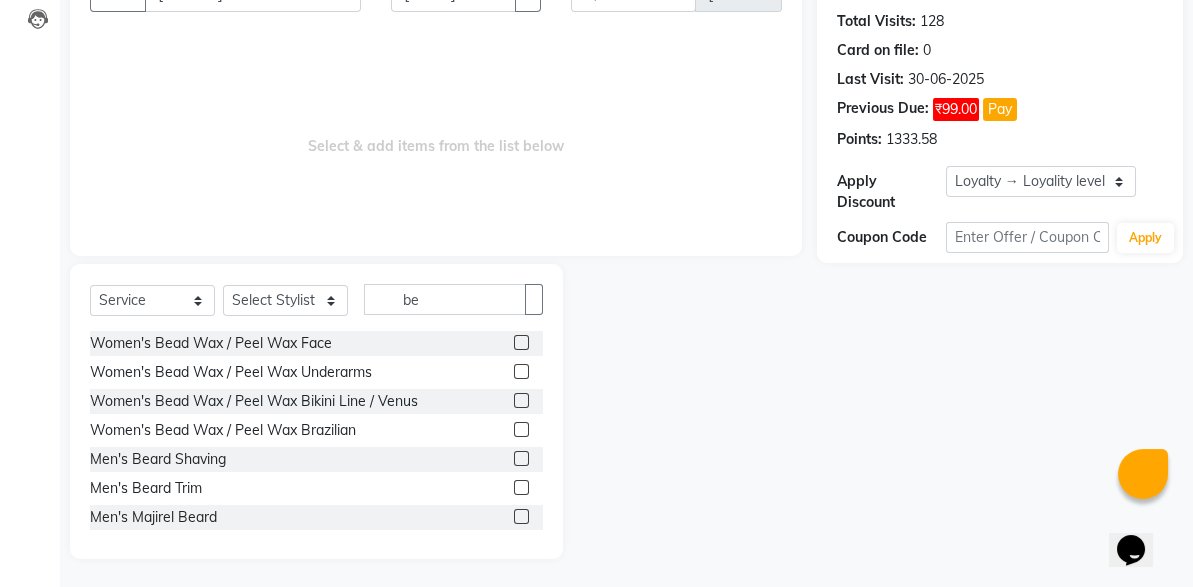 click at bounding box center (521, 458) 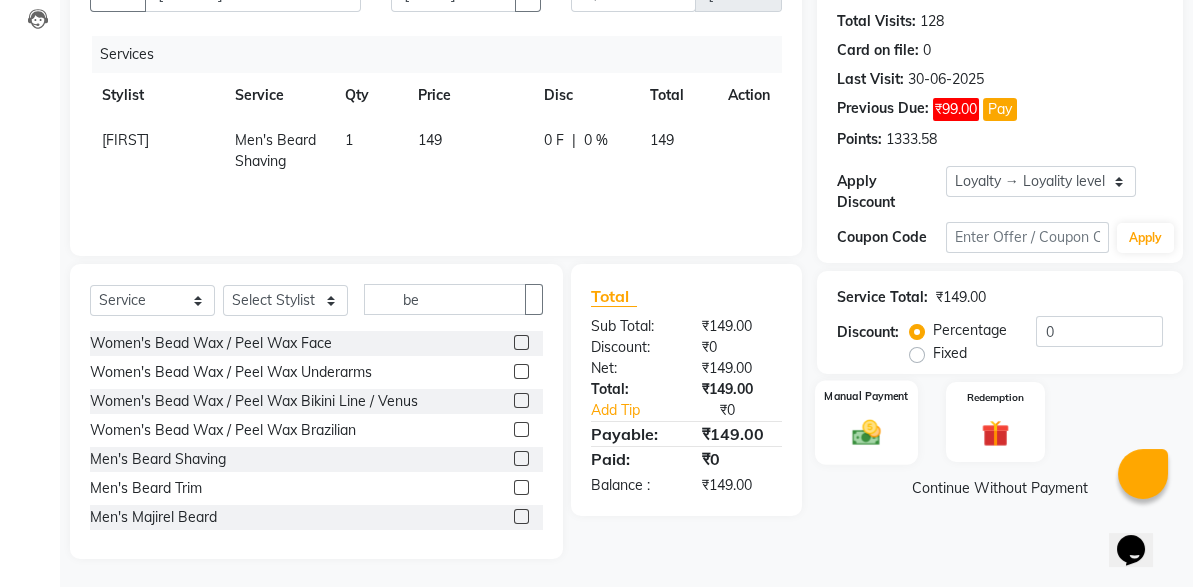 click on "Manual Payment" at bounding box center [866, 422] 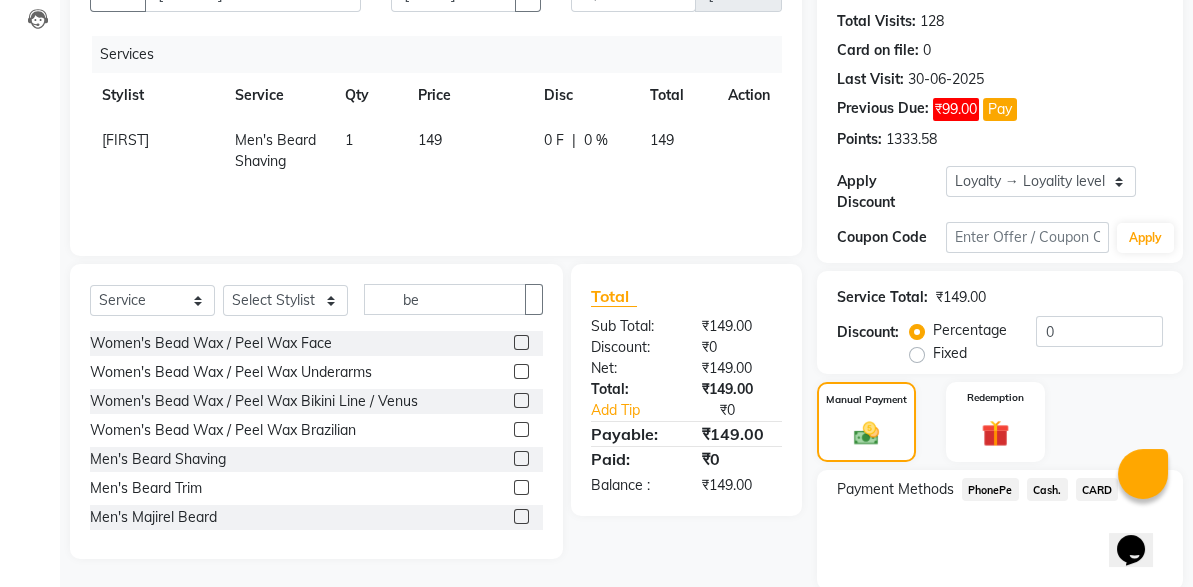 click on "PhonePe" at bounding box center [990, 489] 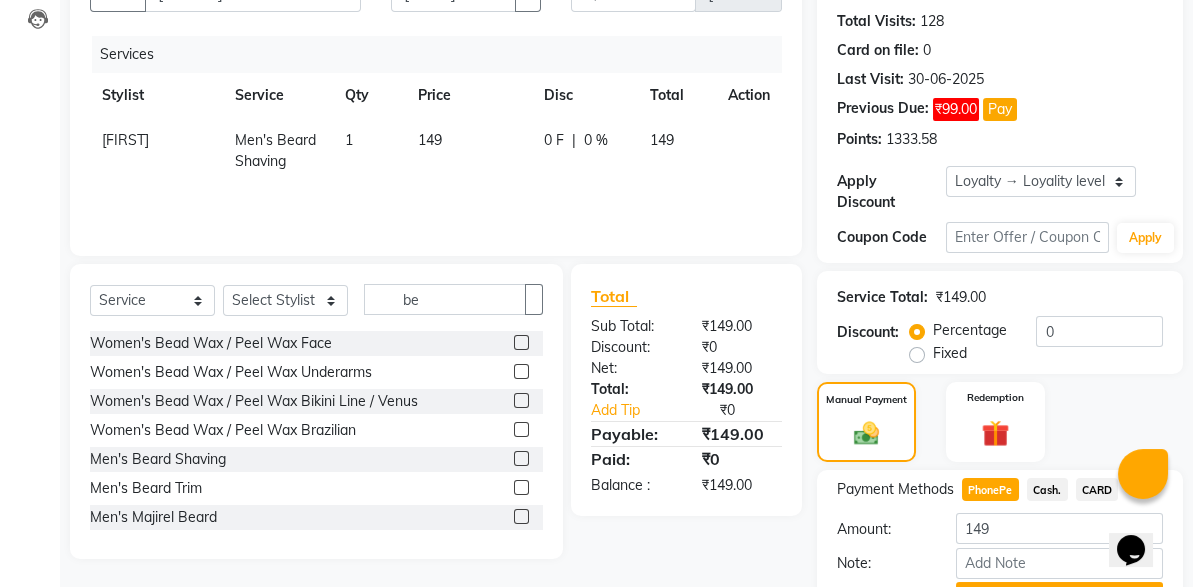 scroll, scrollTop: 322, scrollLeft: 0, axis: vertical 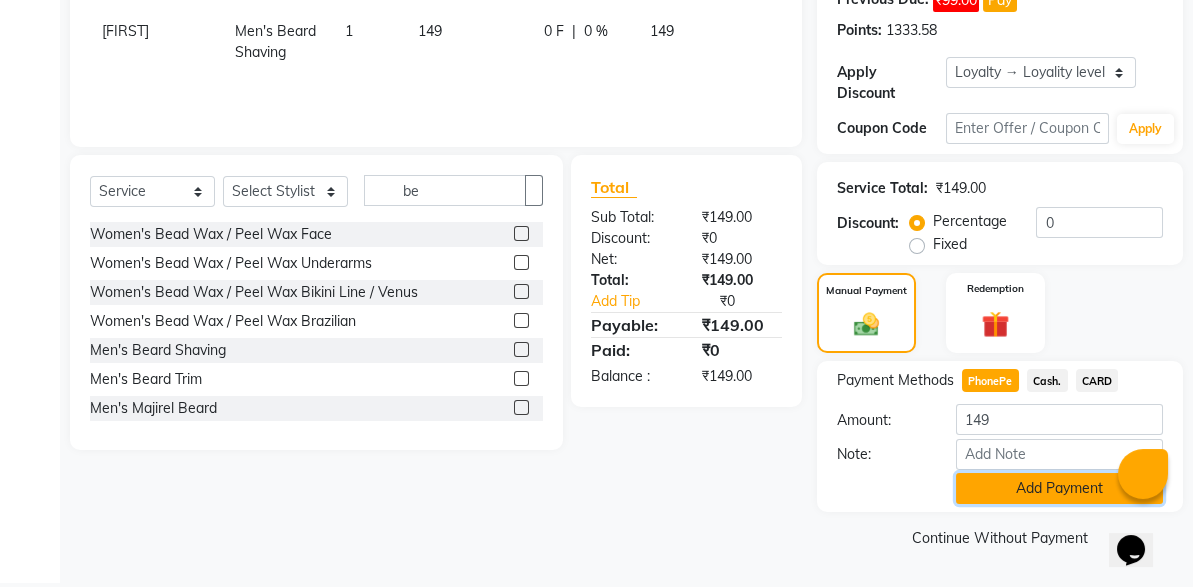 click on "Add Payment" at bounding box center [1059, 488] 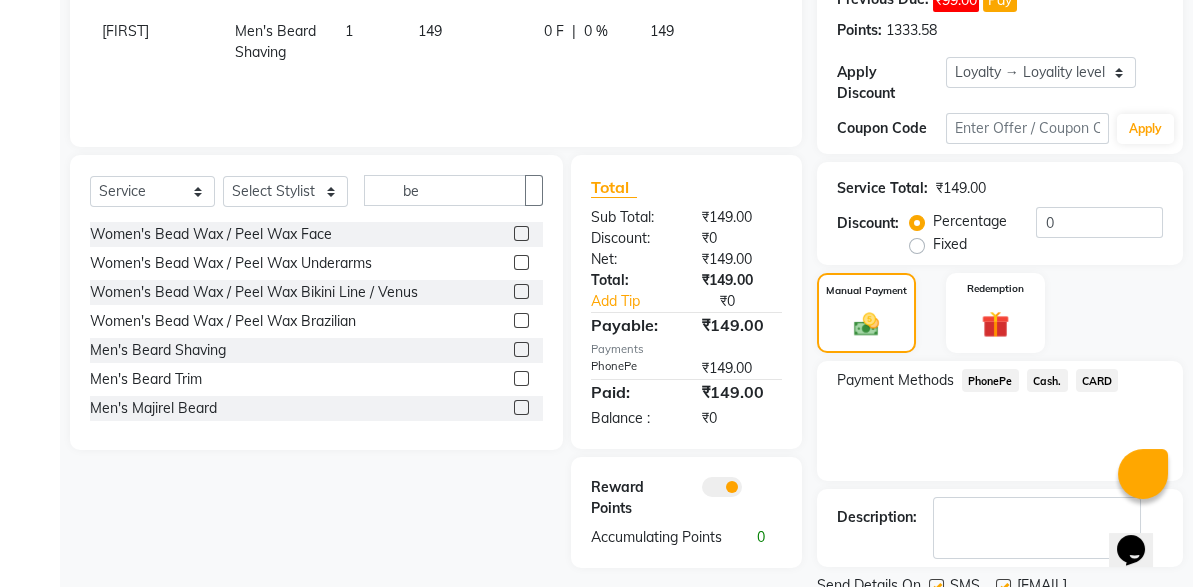 scroll, scrollTop: 405, scrollLeft: 0, axis: vertical 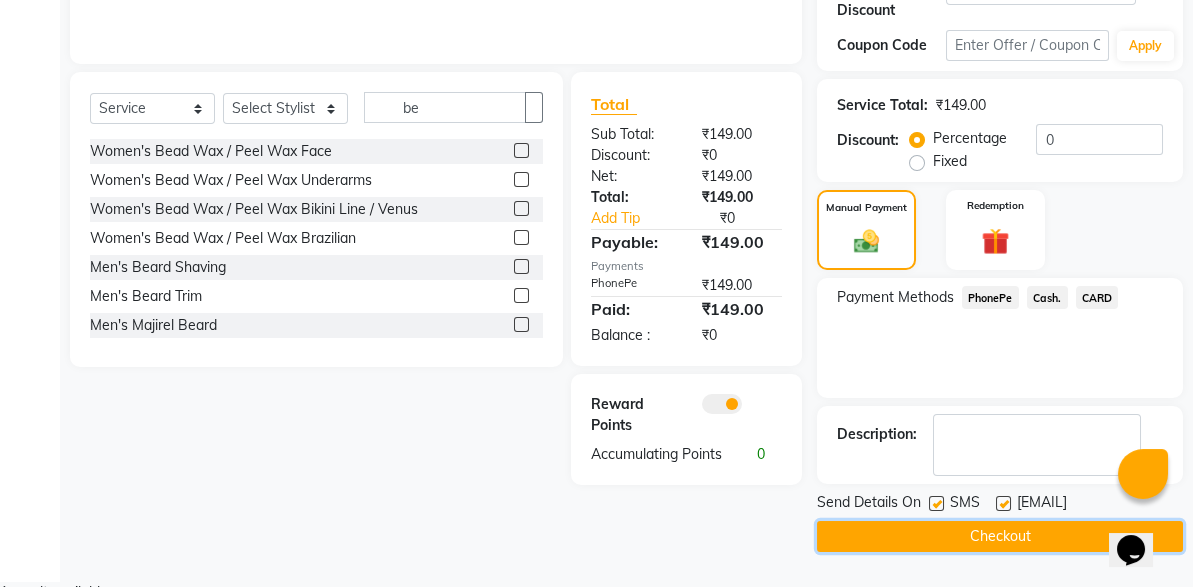 click on "Checkout" at bounding box center [1000, 536] 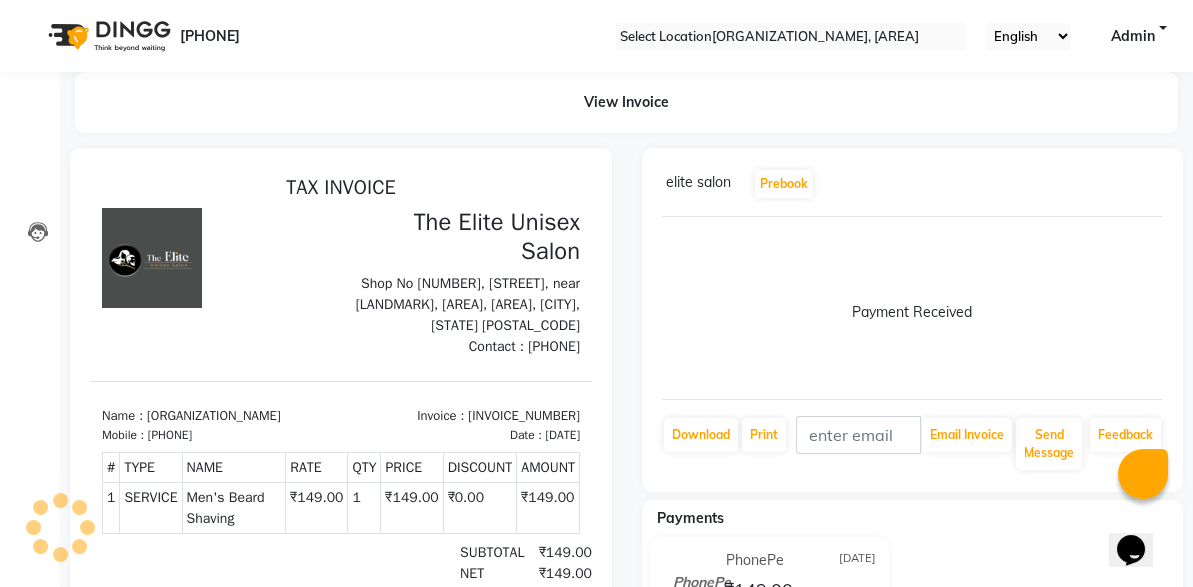 scroll, scrollTop: 0, scrollLeft: 0, axis: both 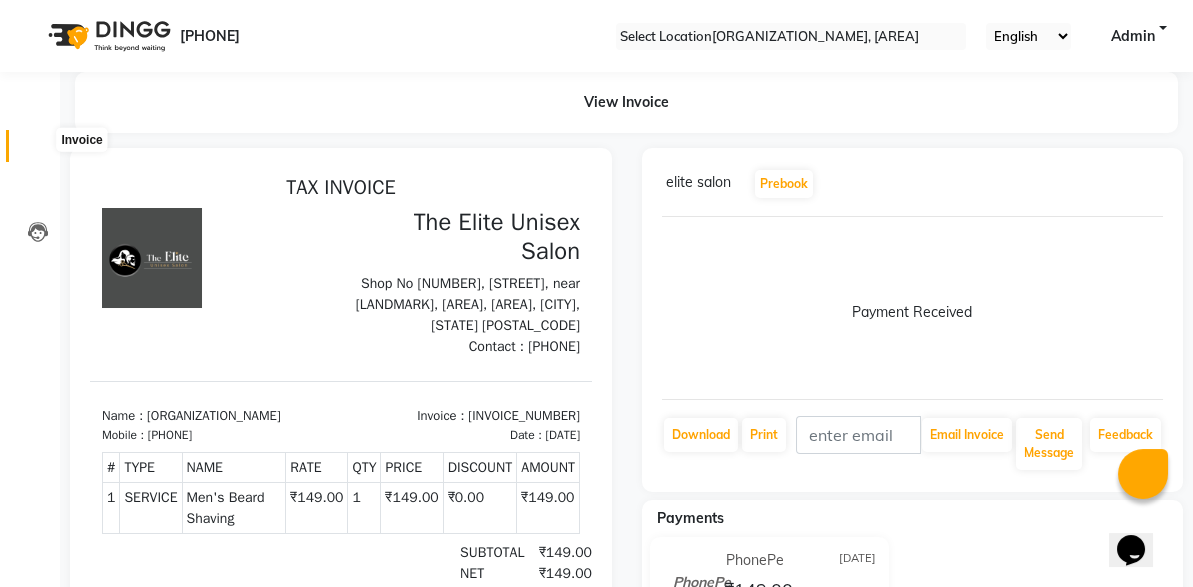 click at bounding box center (38, 151) 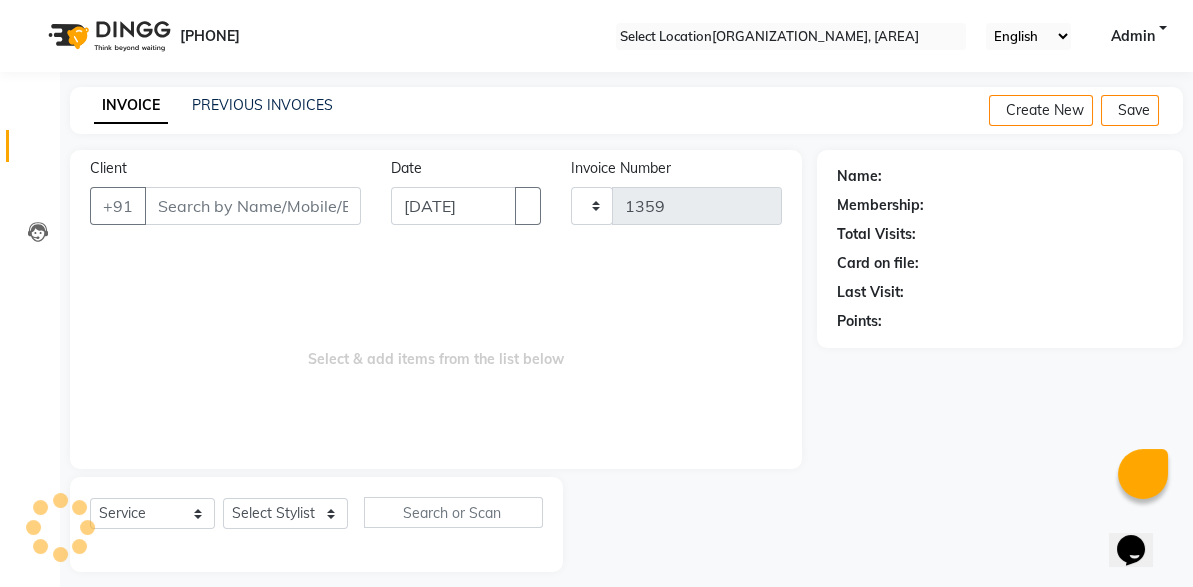 scroll, scrollTop: 13, scrollLeft: 0, axis: vertical 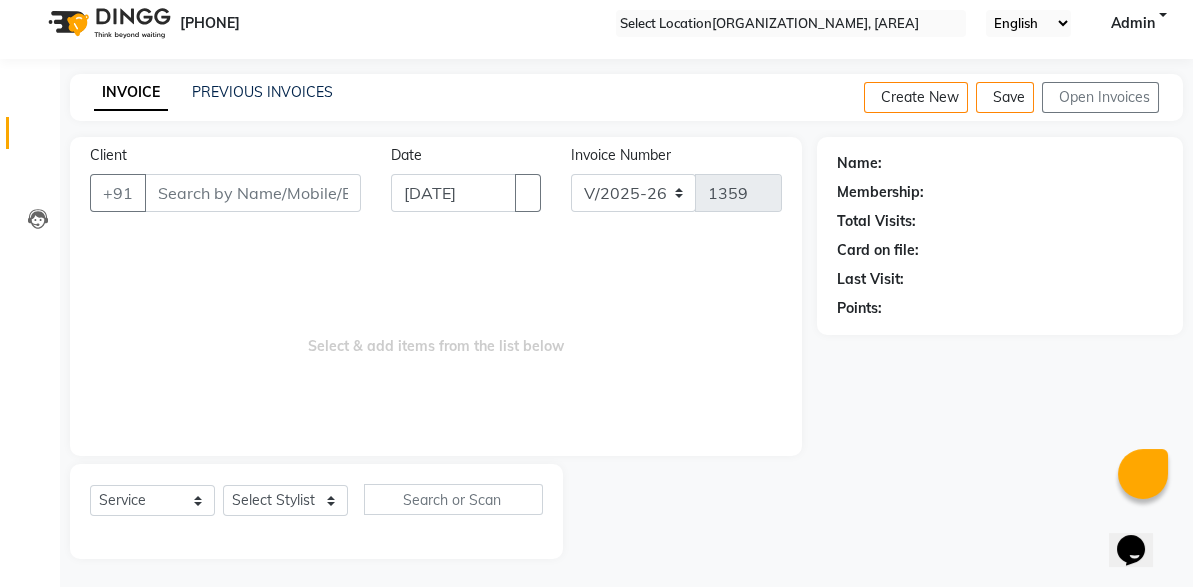 click on "Client" at bounding box center [253, 193] 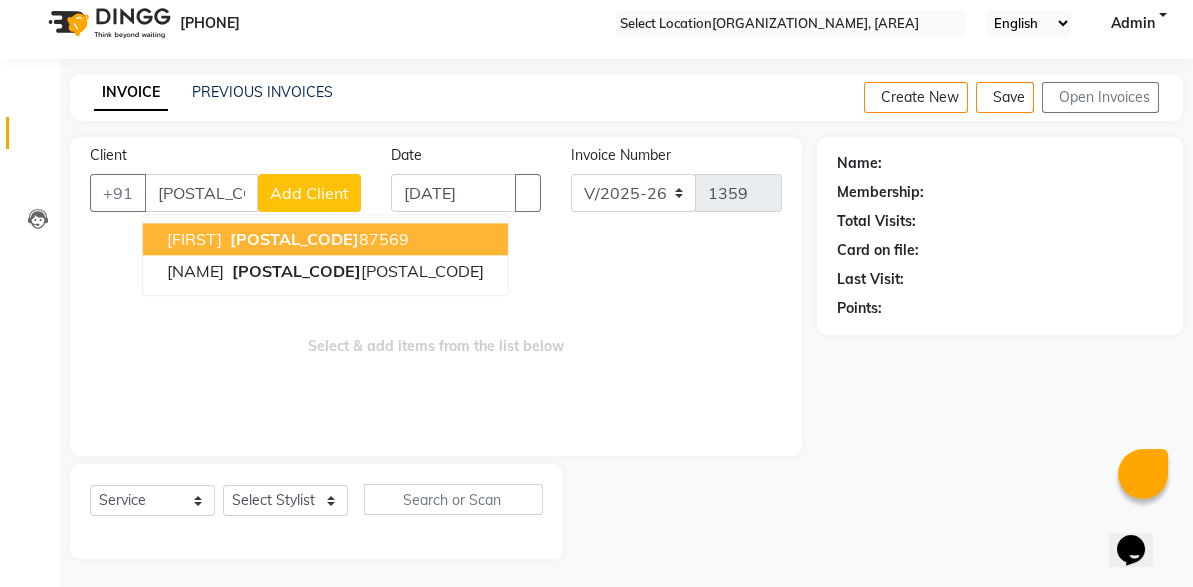 click on "[PHONE]" at bounding box center (317, 239) 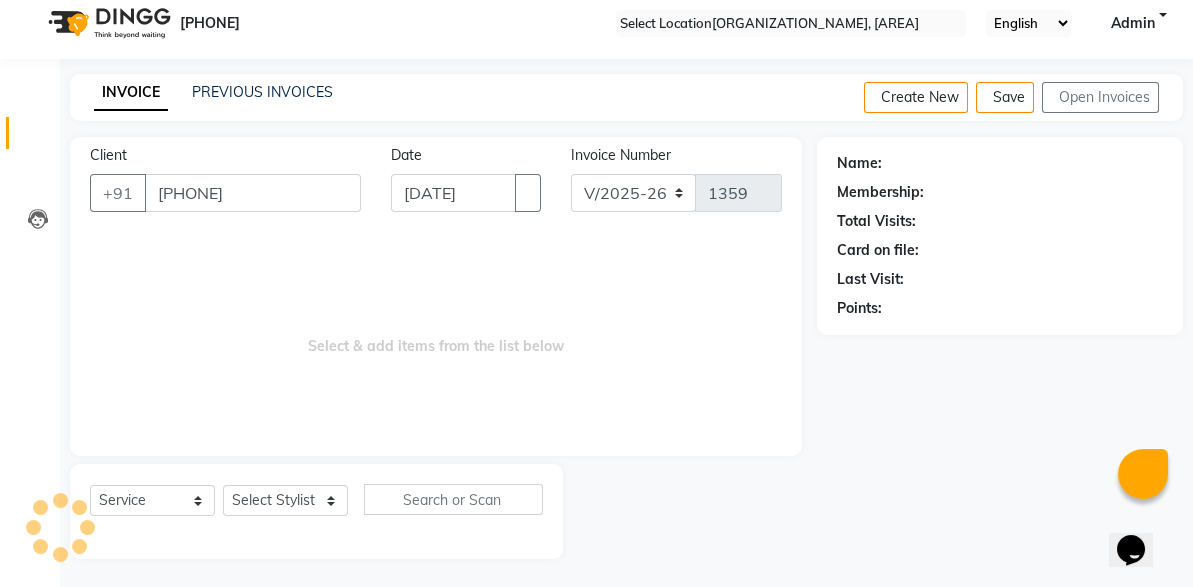 type on "[PHONE]" 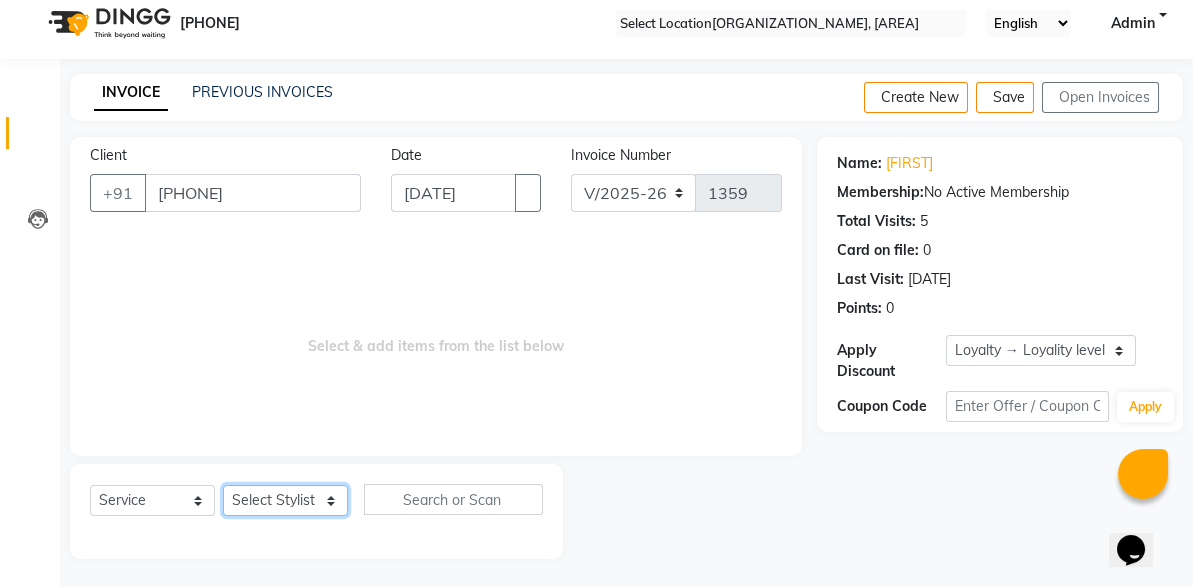 click on "Select Stylist [NAME] [NAME] [NAME] [NAME]" at bounding box center (285, 500) 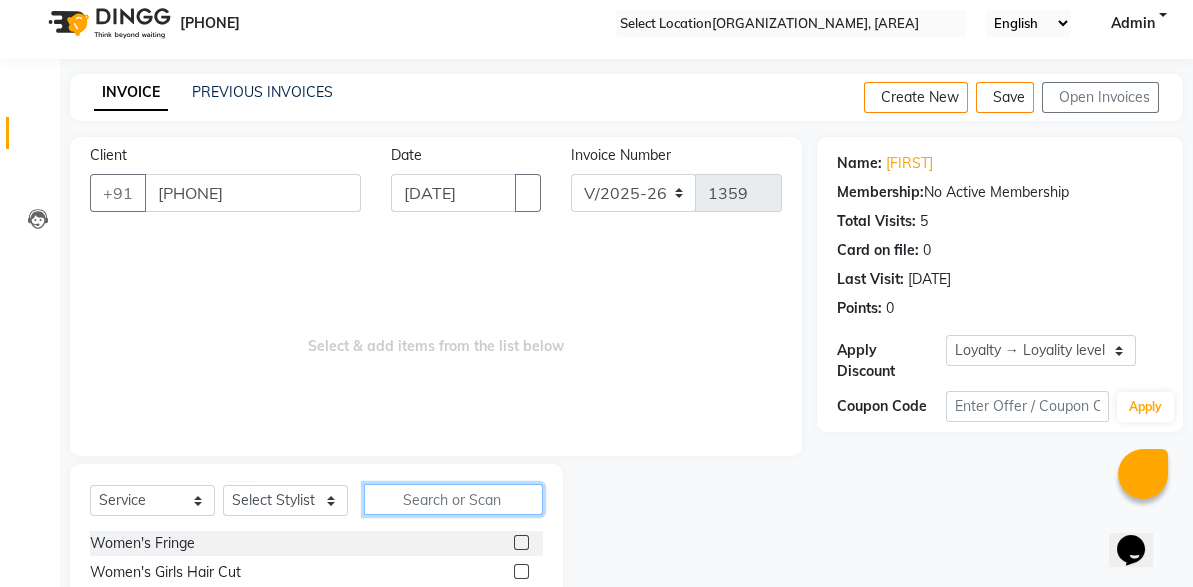 click at bounding box center (453, 499) 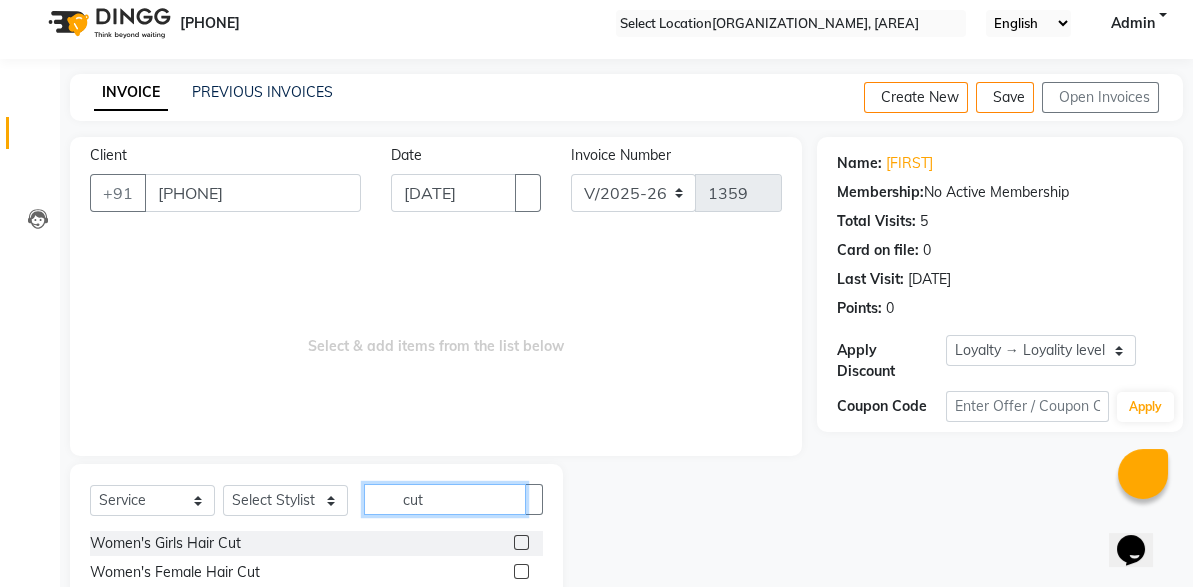 scroll, scrollTop: 158, scrollLeft: 0, axis: vertical 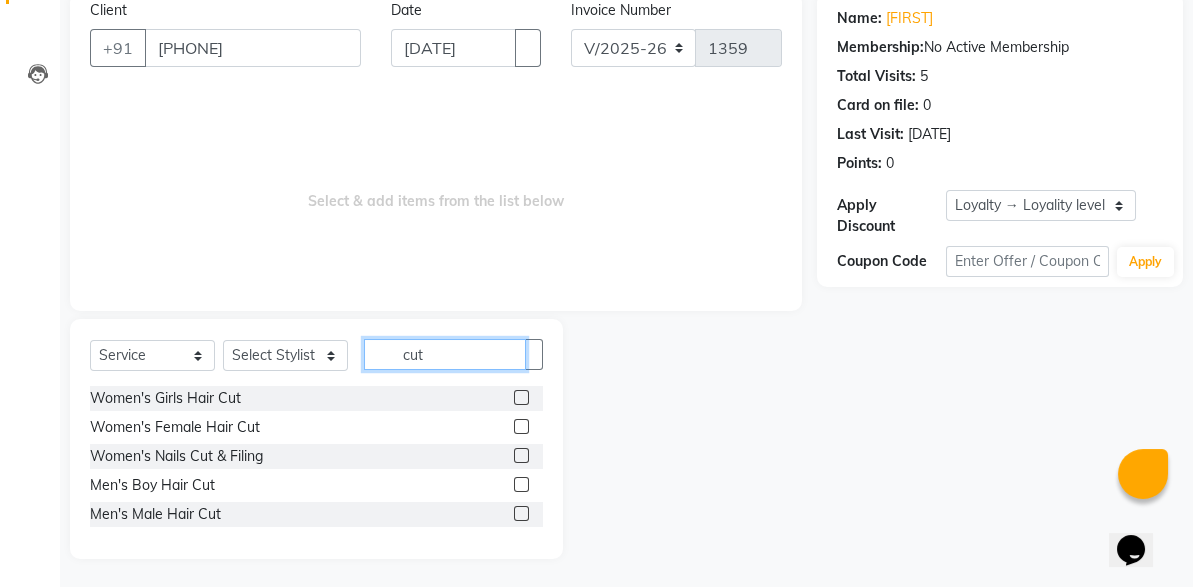 type on "cut" 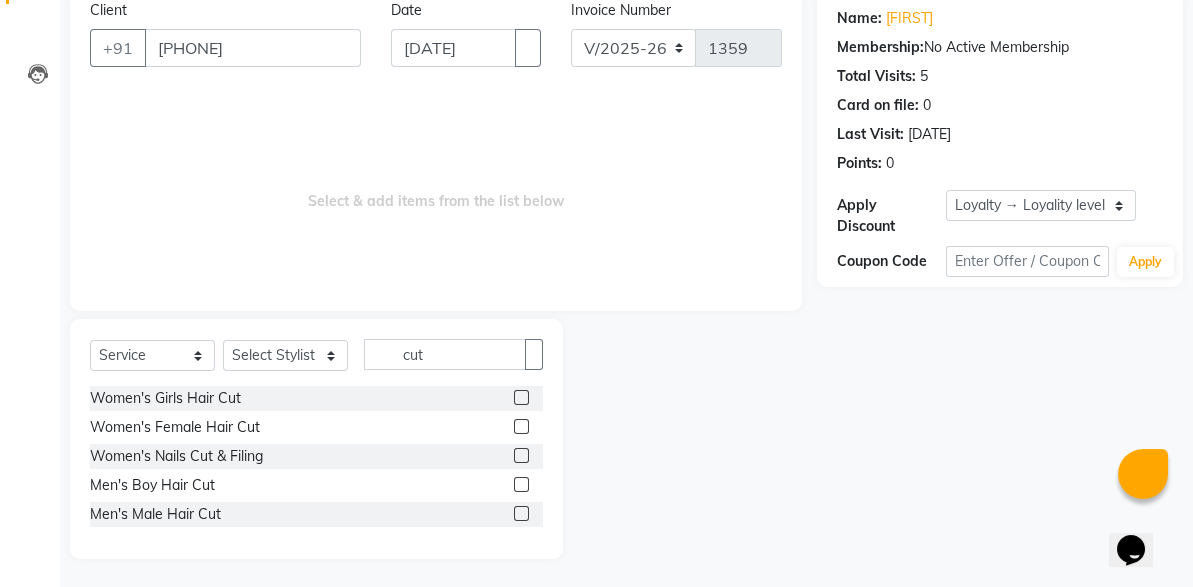 click at bounding box center [521, 513] 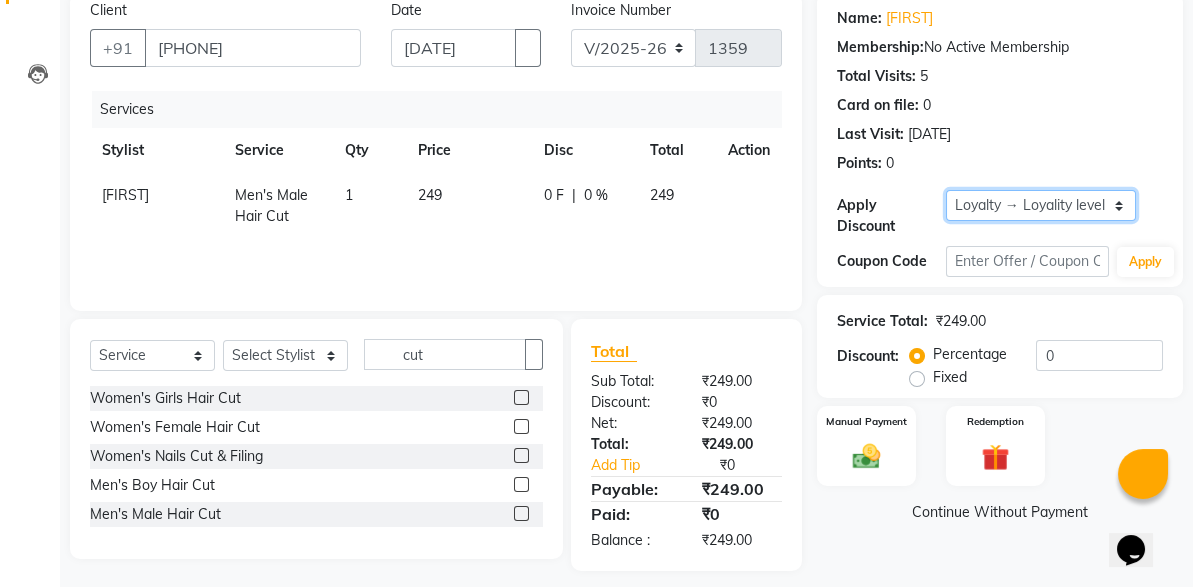 click on "Select  Loyalty → Loyality level 1" at bounding box center (1041, 205) 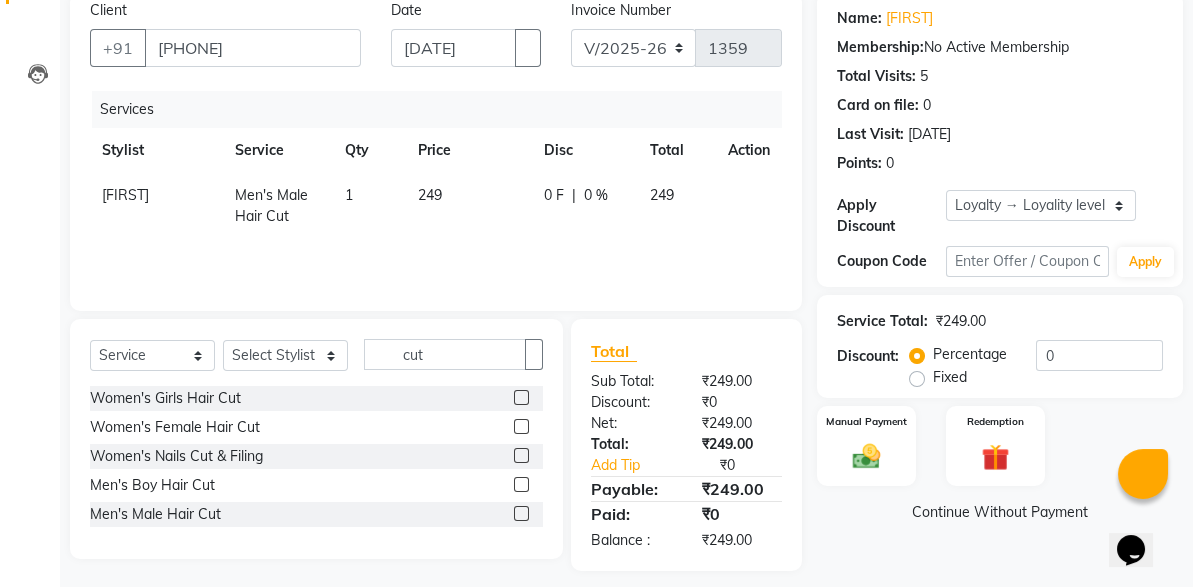 click on "0 F | 0 %" at bounding box center (584, 195) 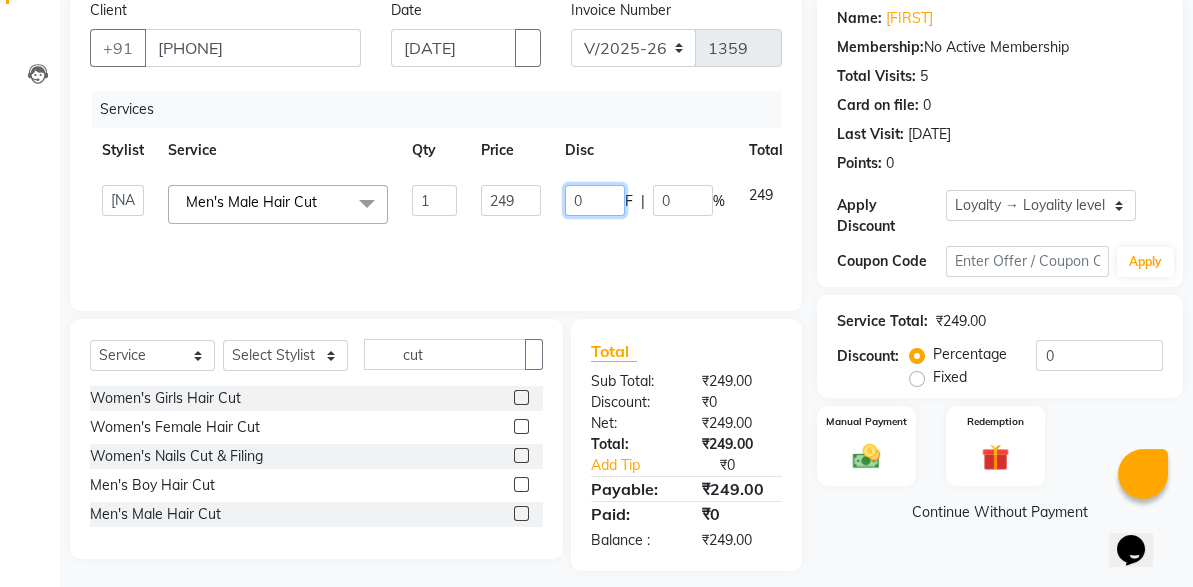click on "0" at bounding box center [595, 200] 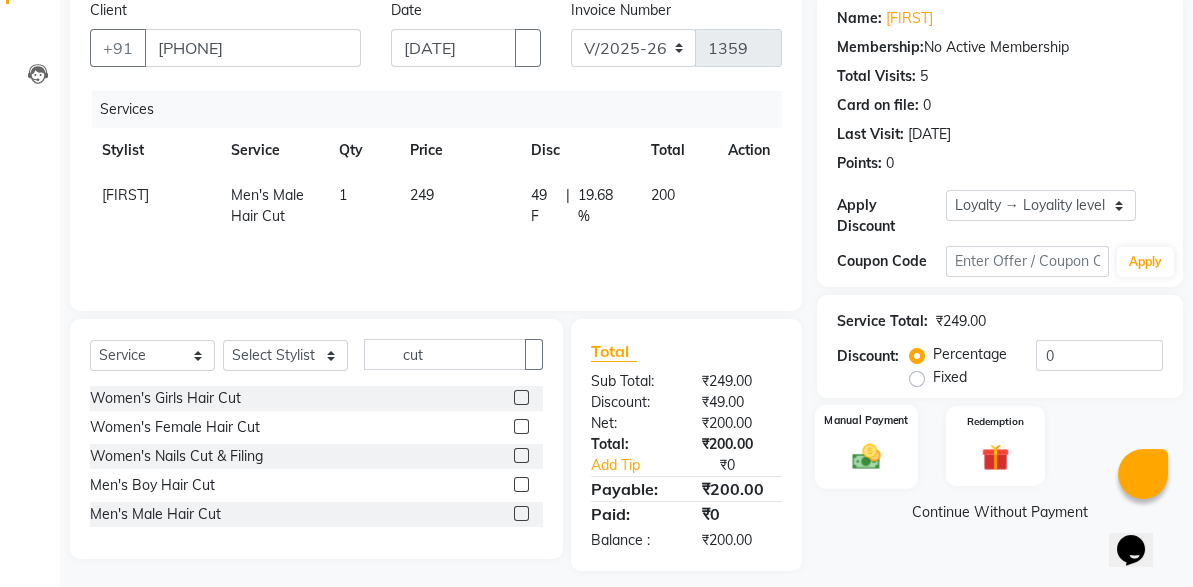 click at bounding box center (866, 456) 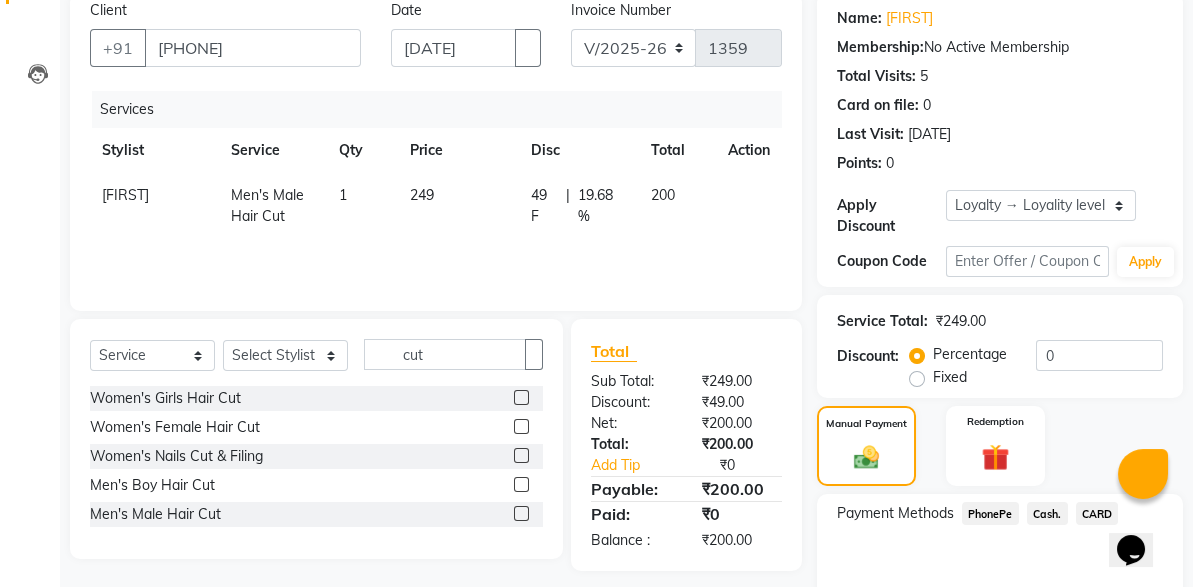 click on "Cash." at bounding box center [990, 513] 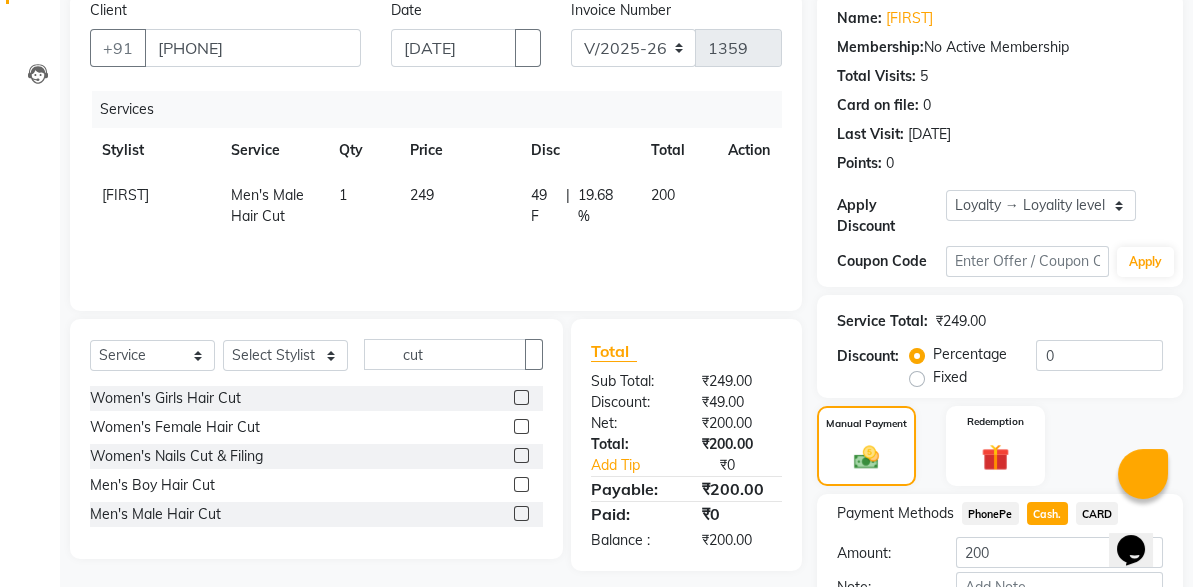 scroll, scrollTop: 291, scrollLeft: 0, axis: vertical 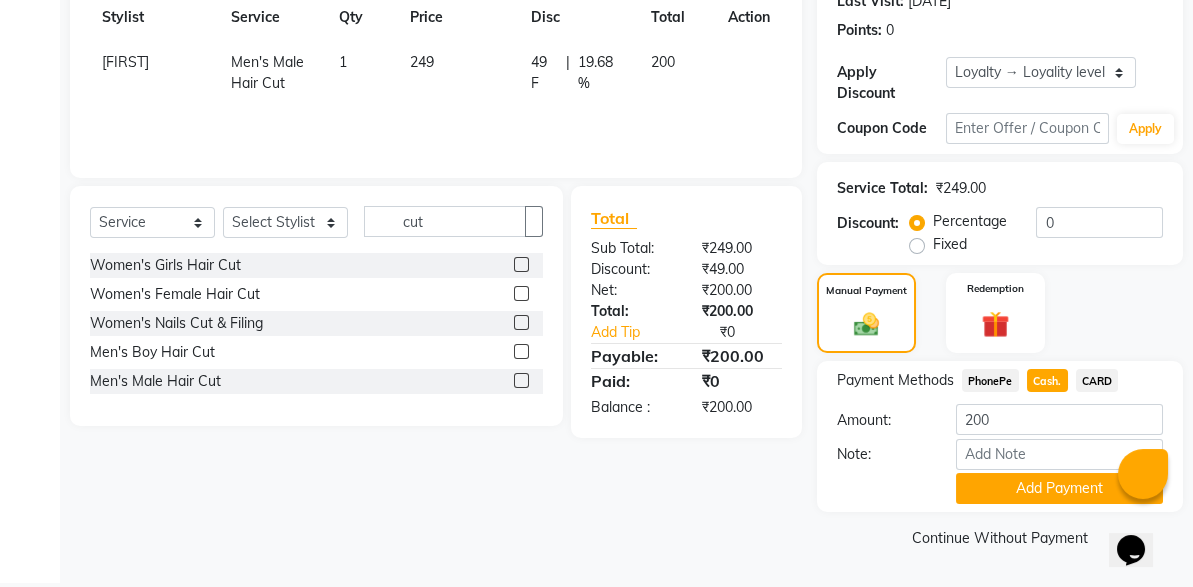 click on "Name: [NAME]  Membership:  No Active Membership  Total Visits:  [NUMBER] Card on file:  [NUMBER] Last Visit:   [DATE] Points:   [NUMBER]  Apply Discount Select  Loyalty → Loyality level [NUMBER]  Coupon Code Apply Service Total:  [PRICE]  Discount:  Percentage   Fixed  [NUMBER] Manual Payment Redemption Payment Methods  PhonePe   Cash.   CARD  Amount: [NUMBER] Note: Add Payment  Continue Without Payment" at bounding box center [1007, 206] 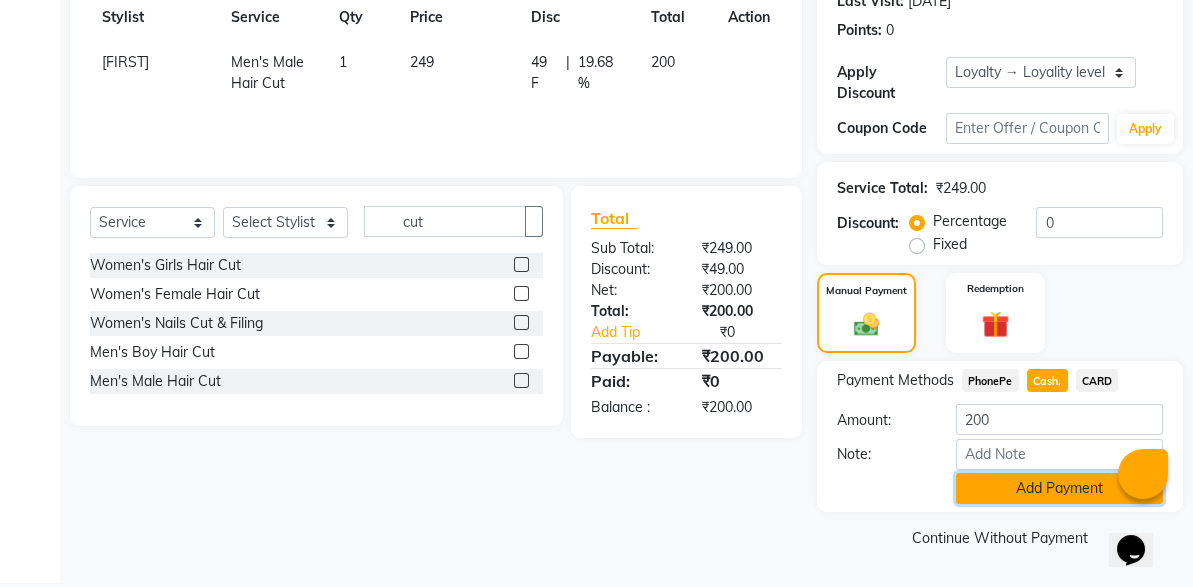 click on "Add Payment" at bounding box center (1059, 488) 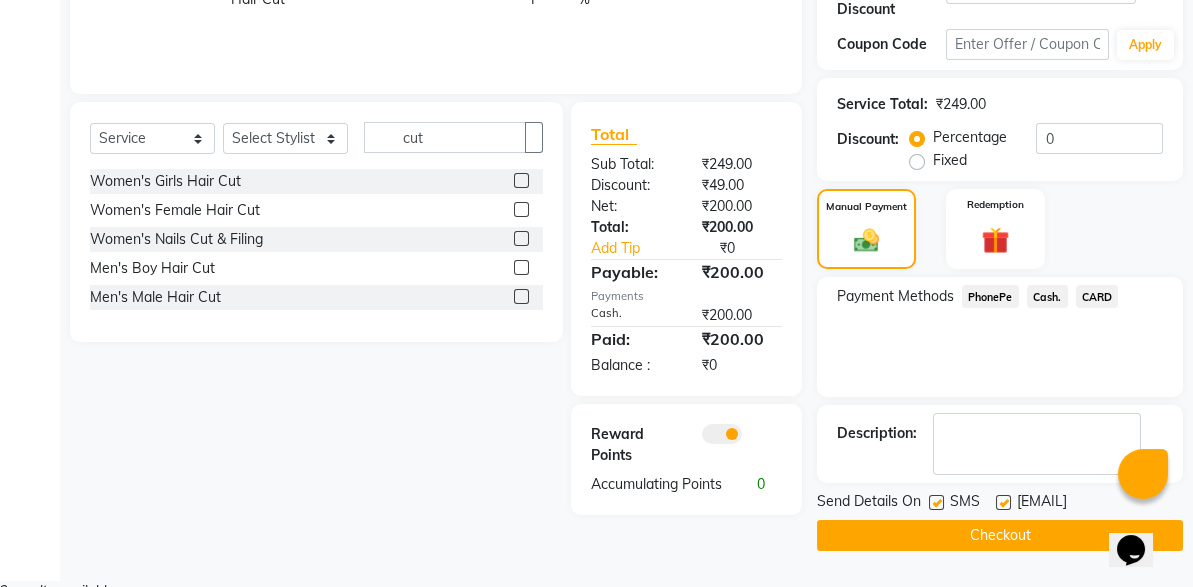 scroll, scrollTop: 372, scrollLeft: 0, axis: vertical 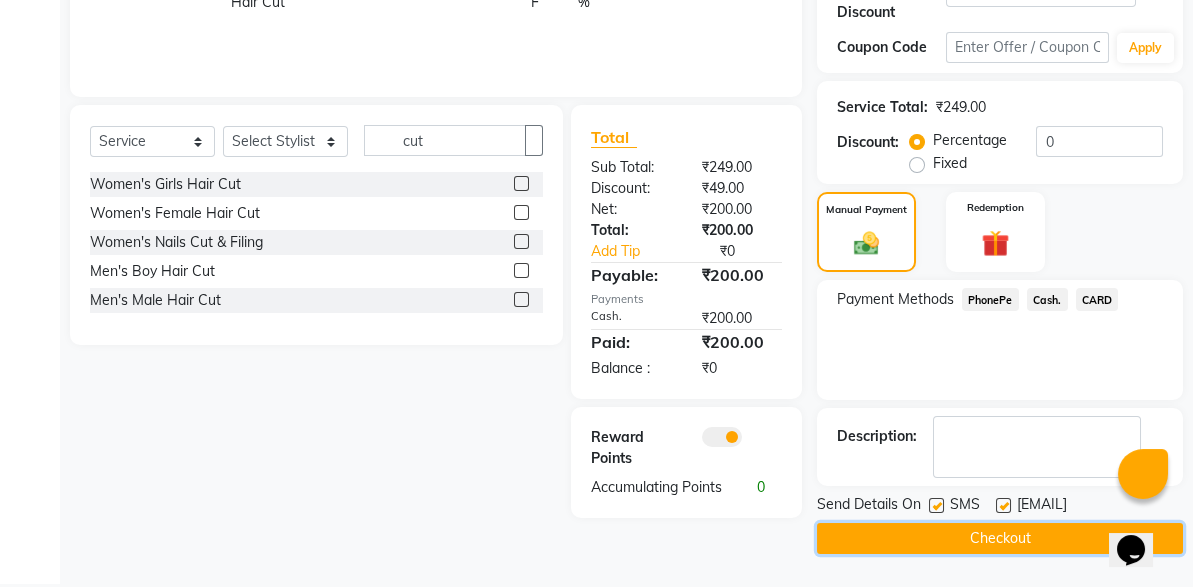 click on "Checkout" at bounding box center (1000, 538) 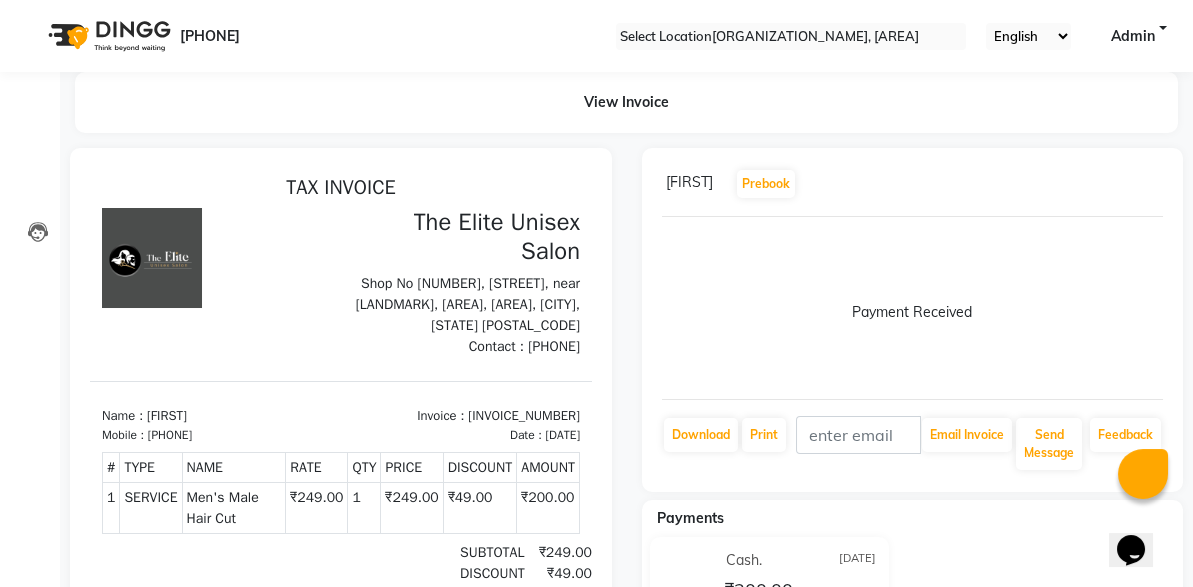 scroll, scrollTop: 0, scrollLeft: 0, axis: both 